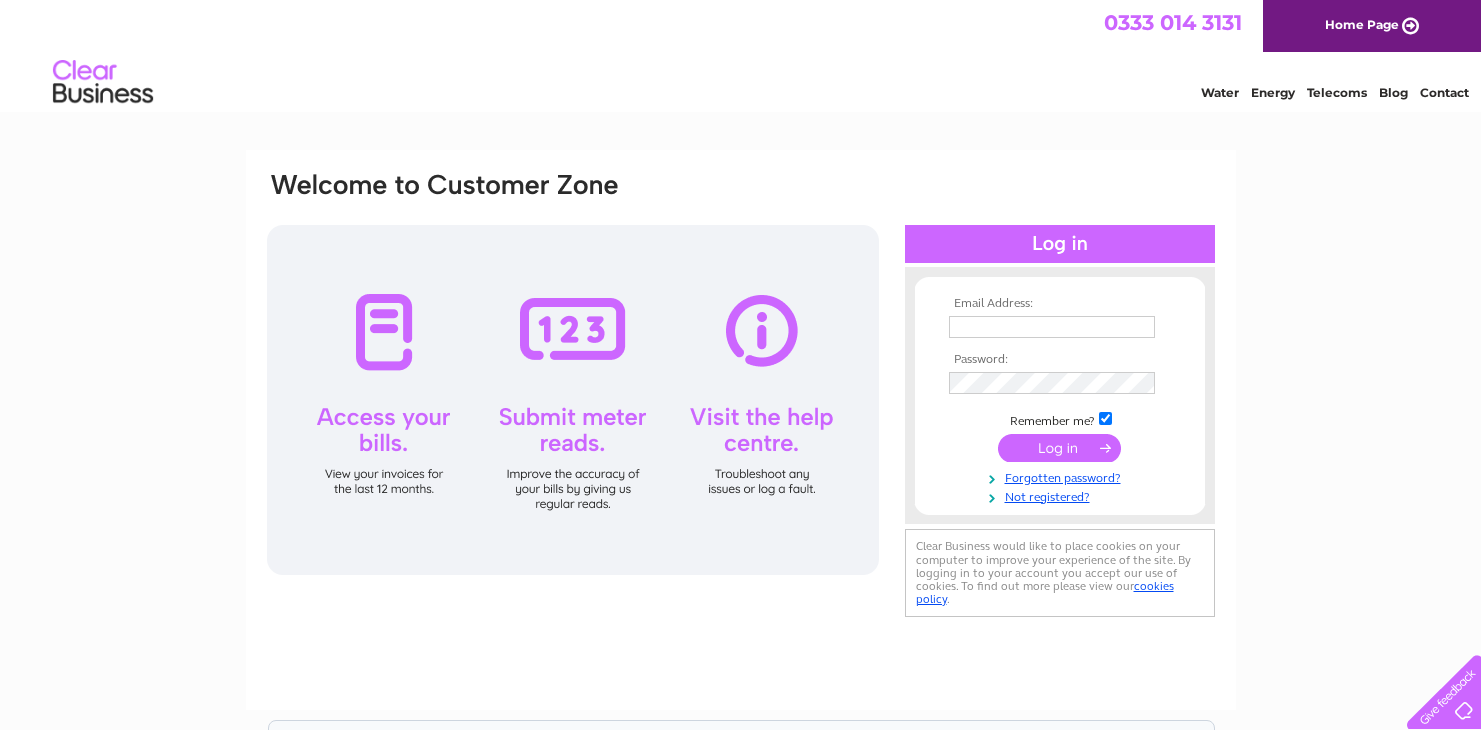 scroll, scrollTop: 0, scrollLeft: 0, axis: both 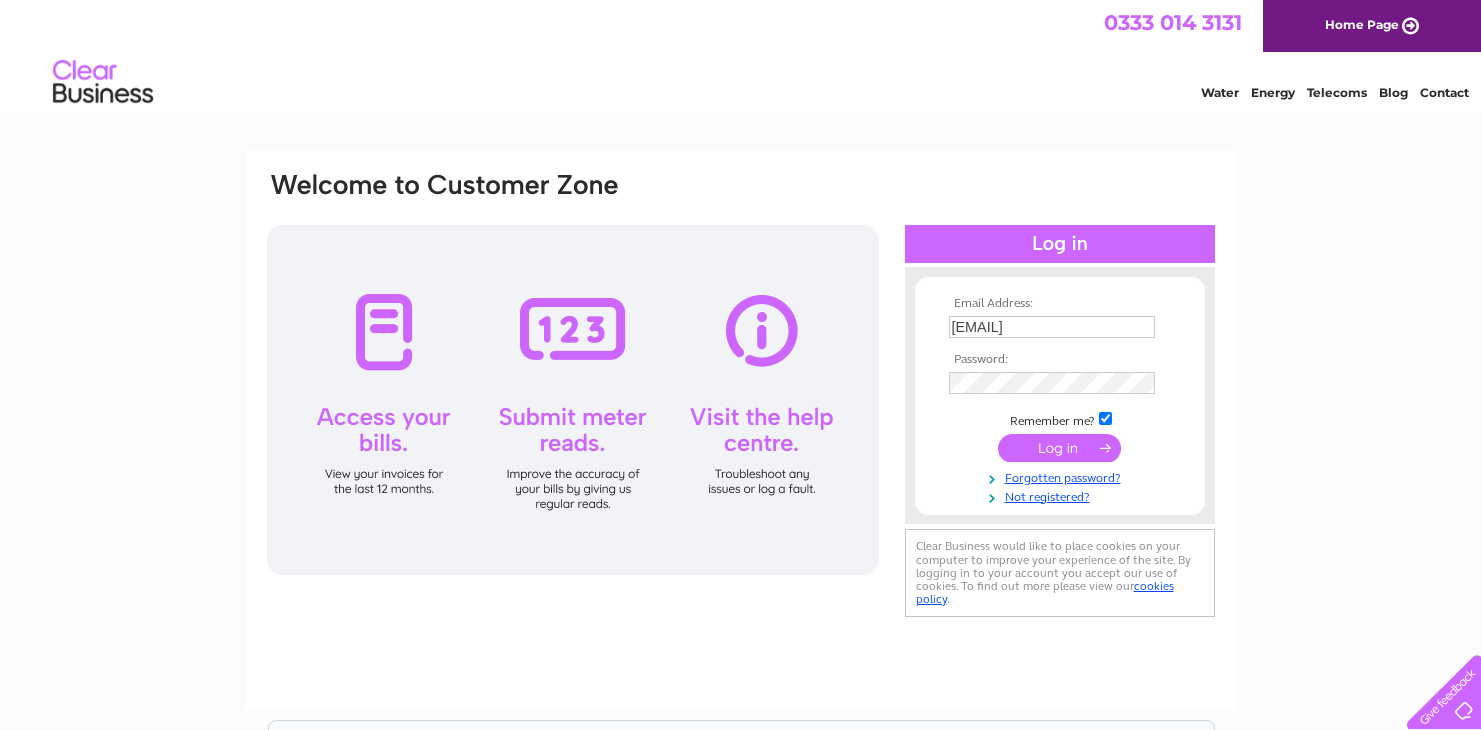 click at bounding box center (1059, 448) 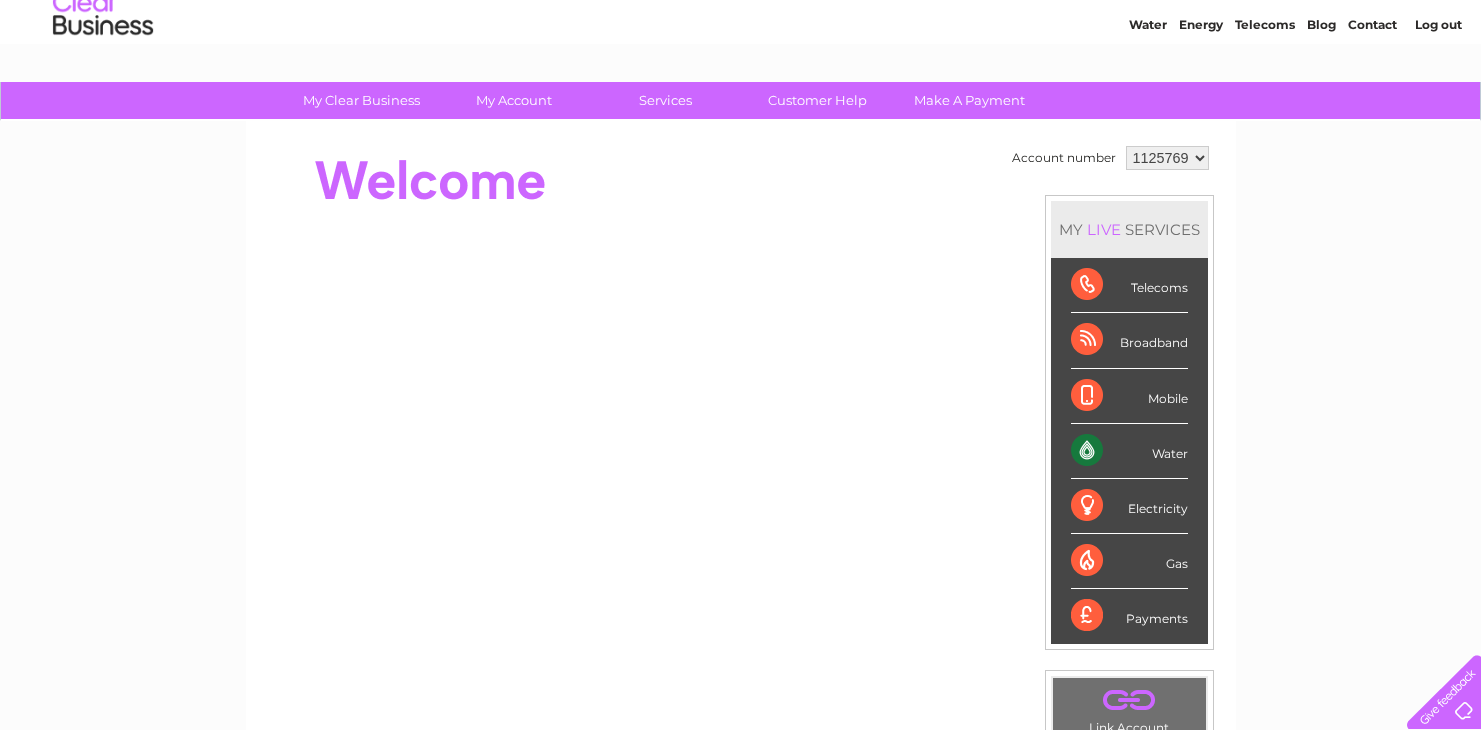 scroll, scrollTop: 0, scrollLeft: 0, axis: both 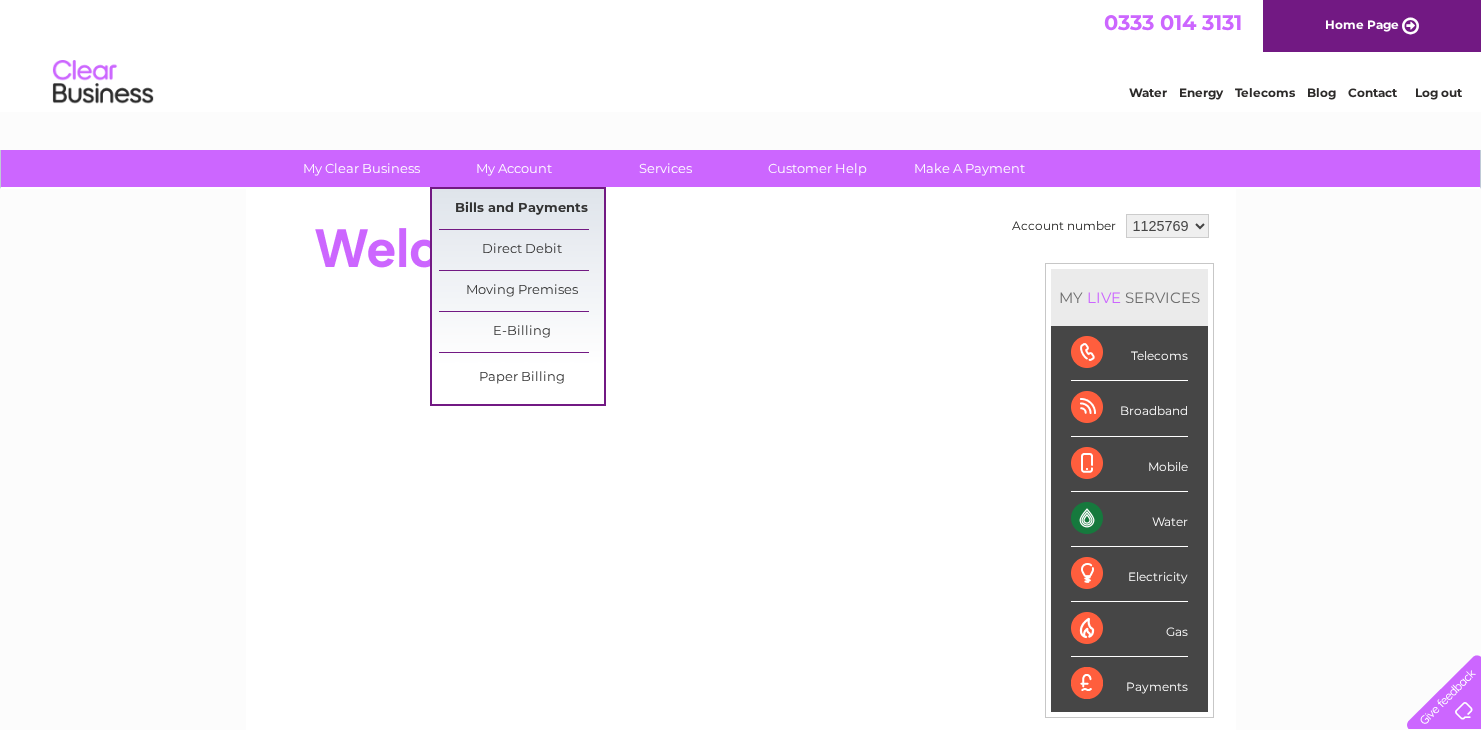 click on "Bills and Payments" at bounding box center [521, 209] 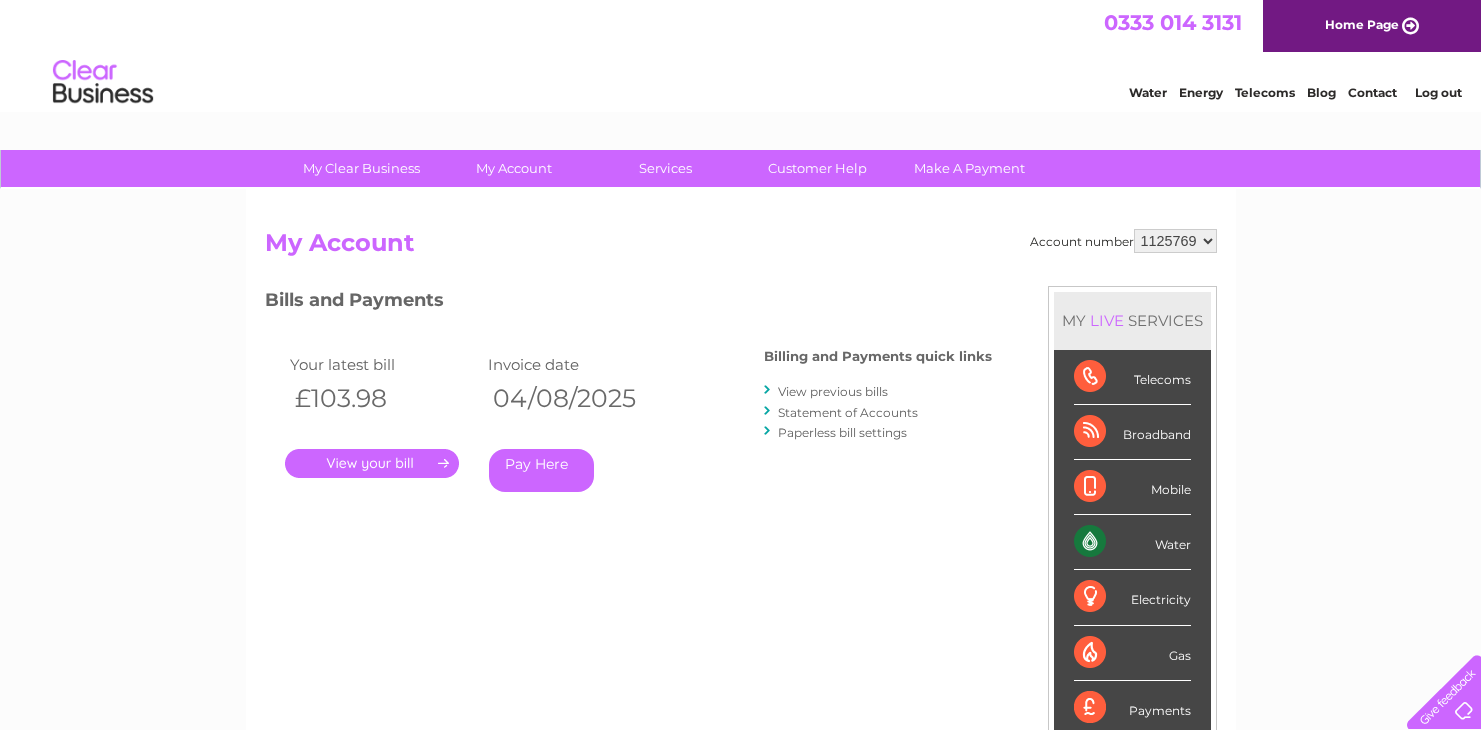 scroll, scrollTop: 0, scrollLeft: 0, axis: both 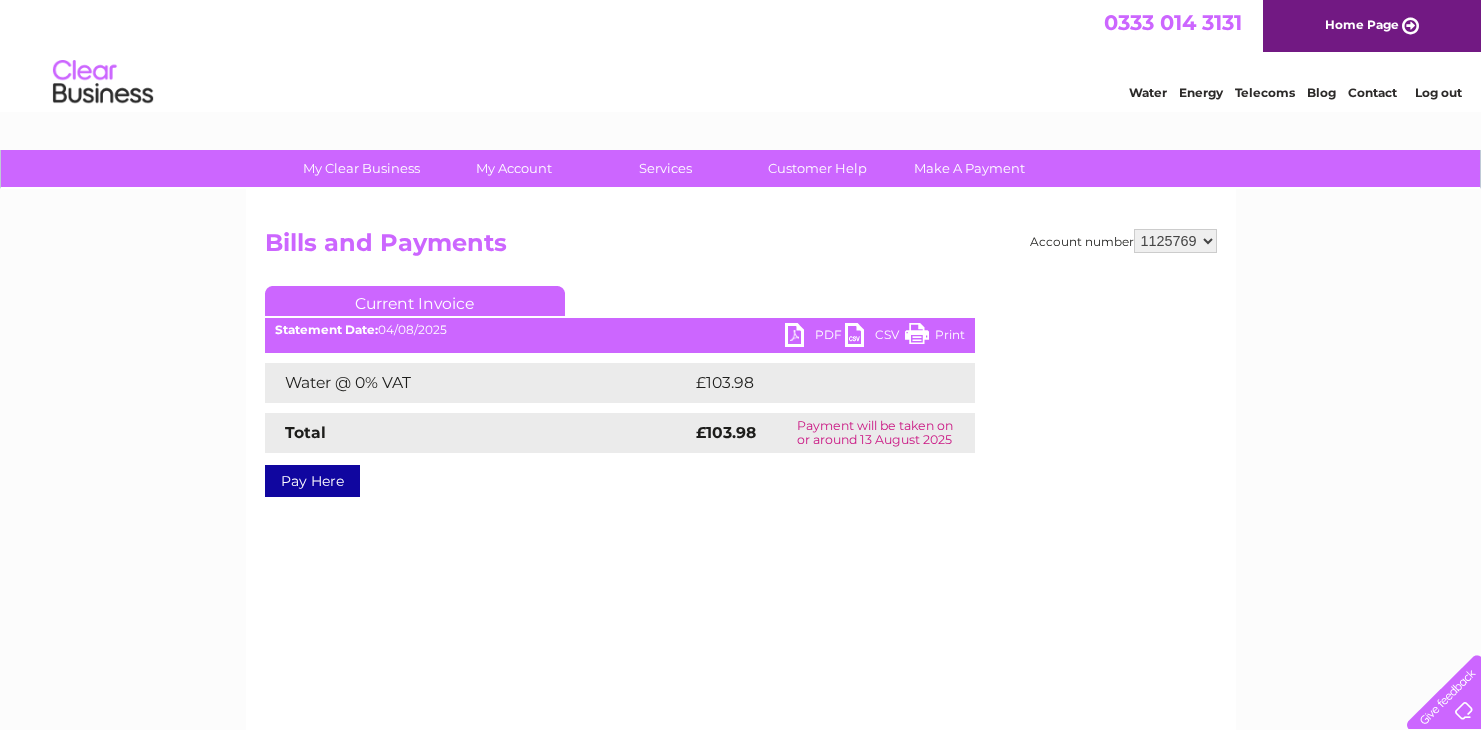 click on "Print" at bounding box center (935, 337) 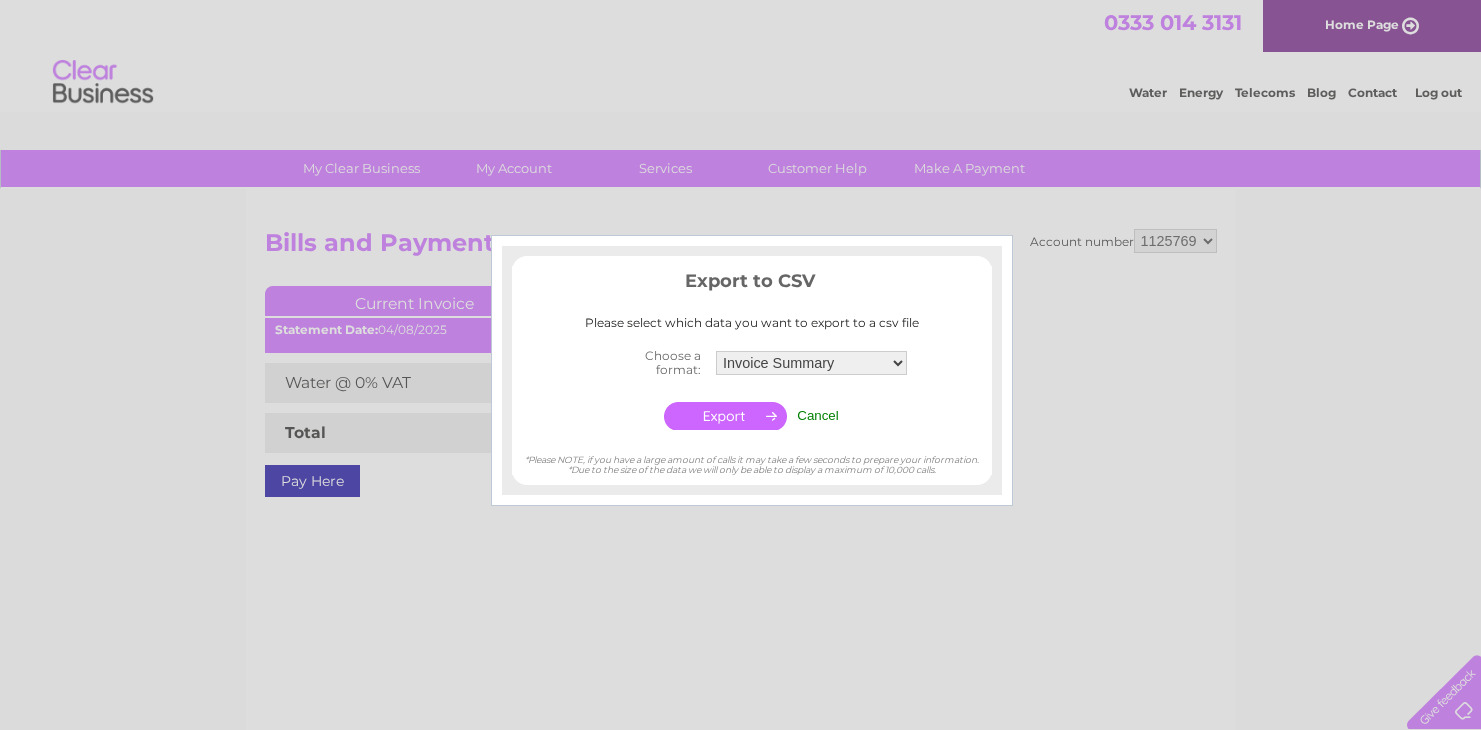 click on "Cancel" at bounding box center (818, 415) 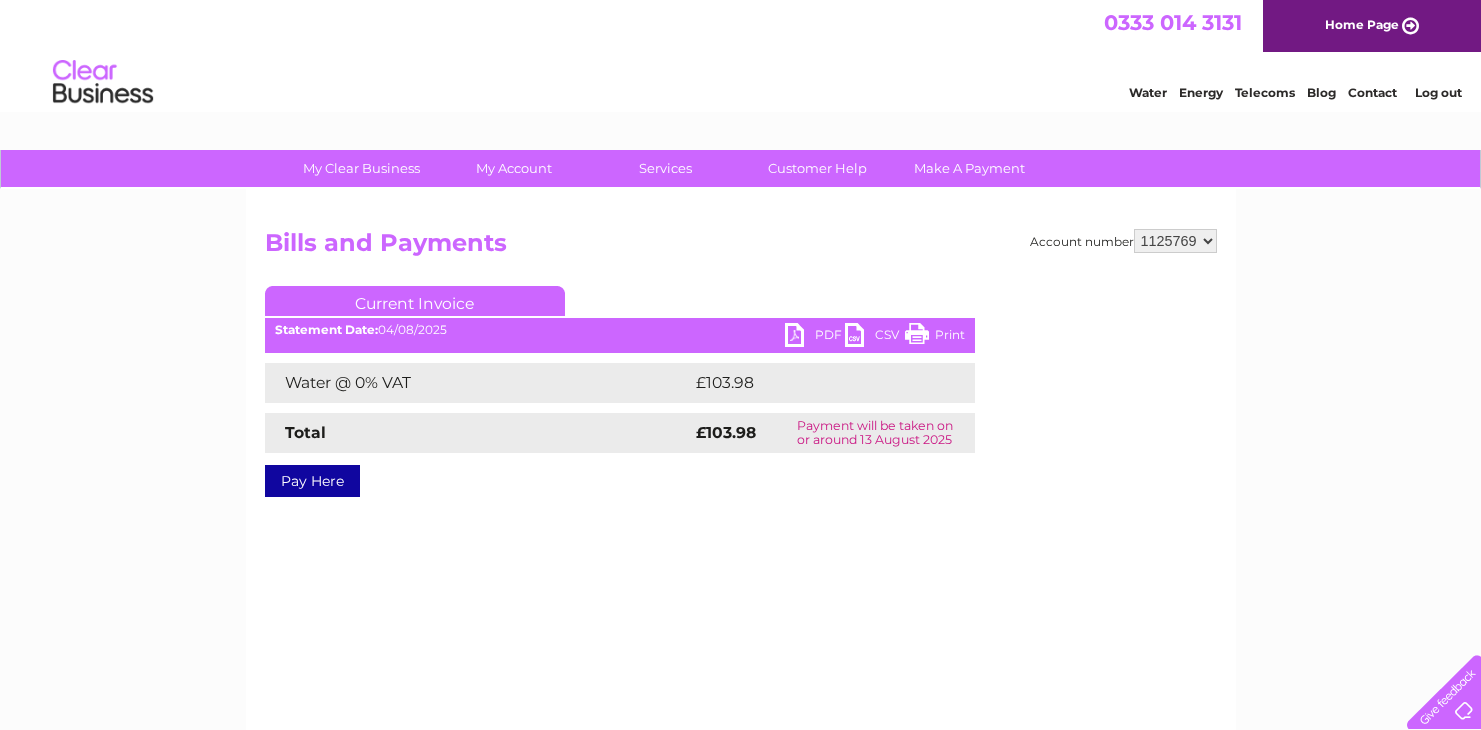 click on "PDF" at bounding box center [815, 337] 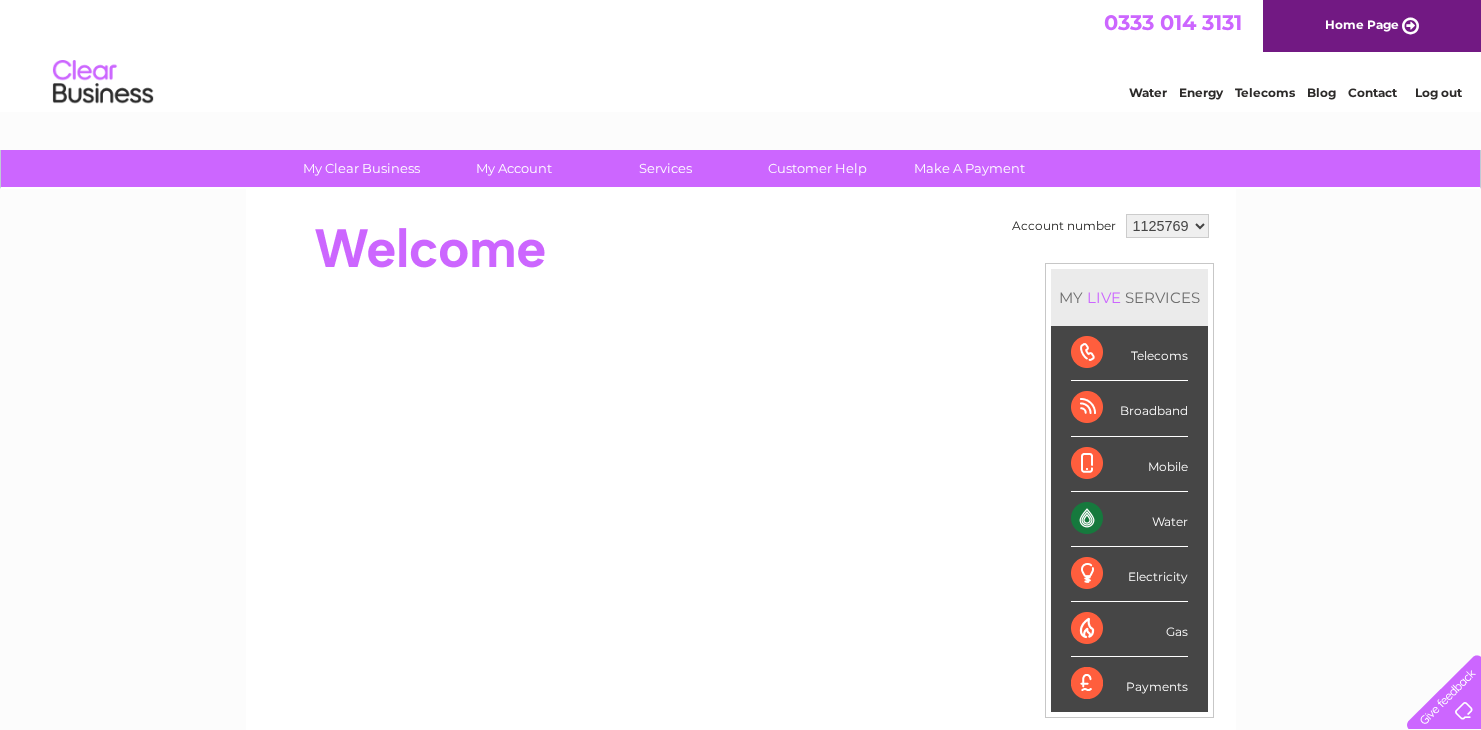 scroll, scrollTop: 0, scrollLeft: 0, axis: both 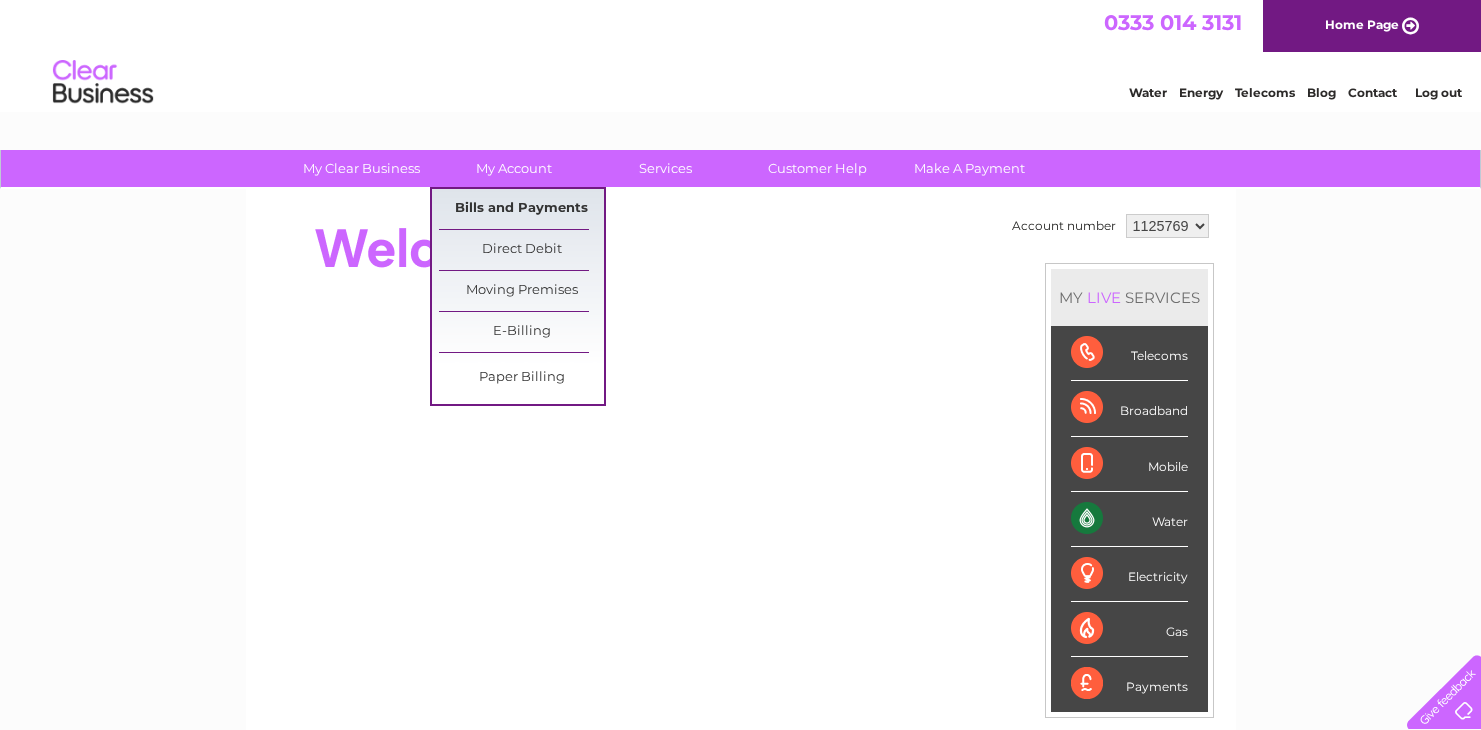 click on "Bills and Payments" at bounding box center (521, 209) 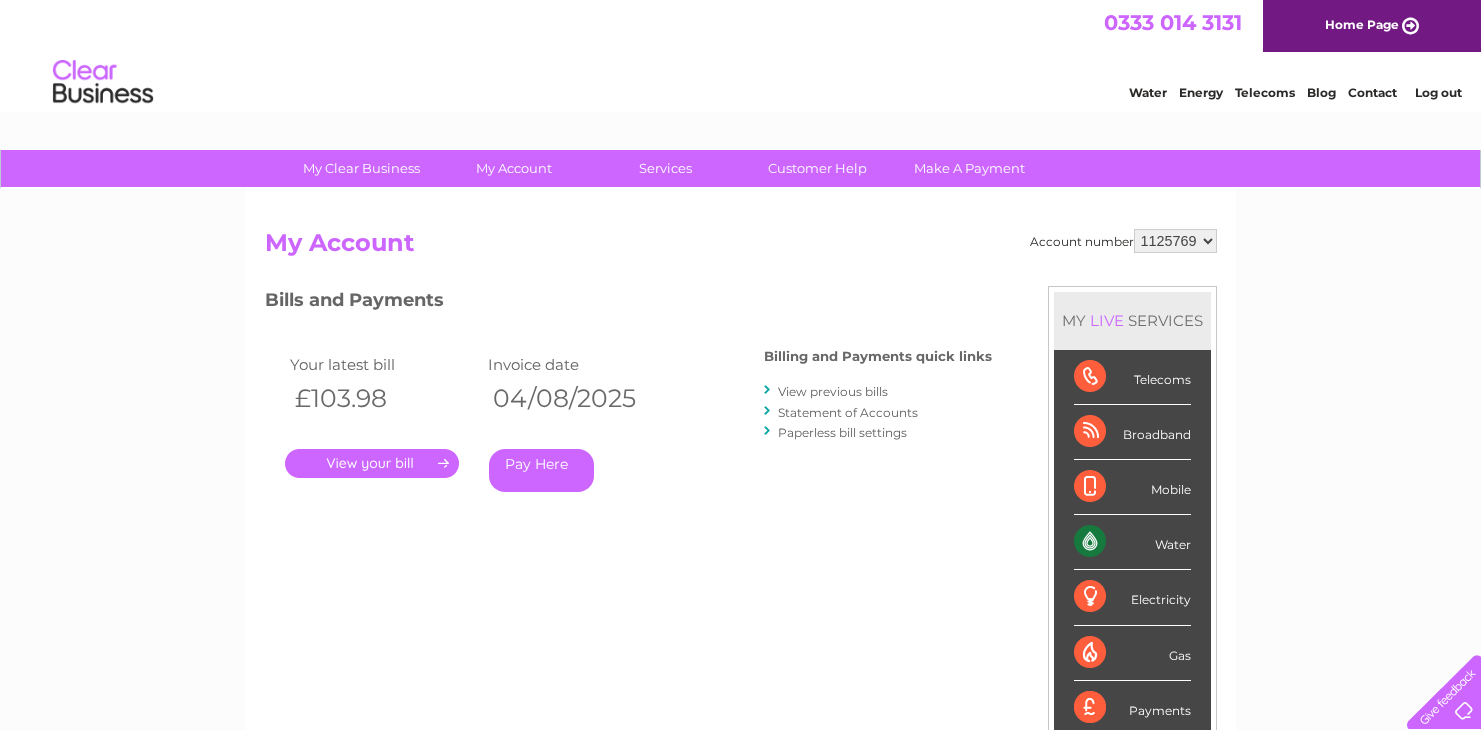 scroll, scrollTop: 0, scrollLeft: 0, axis: both 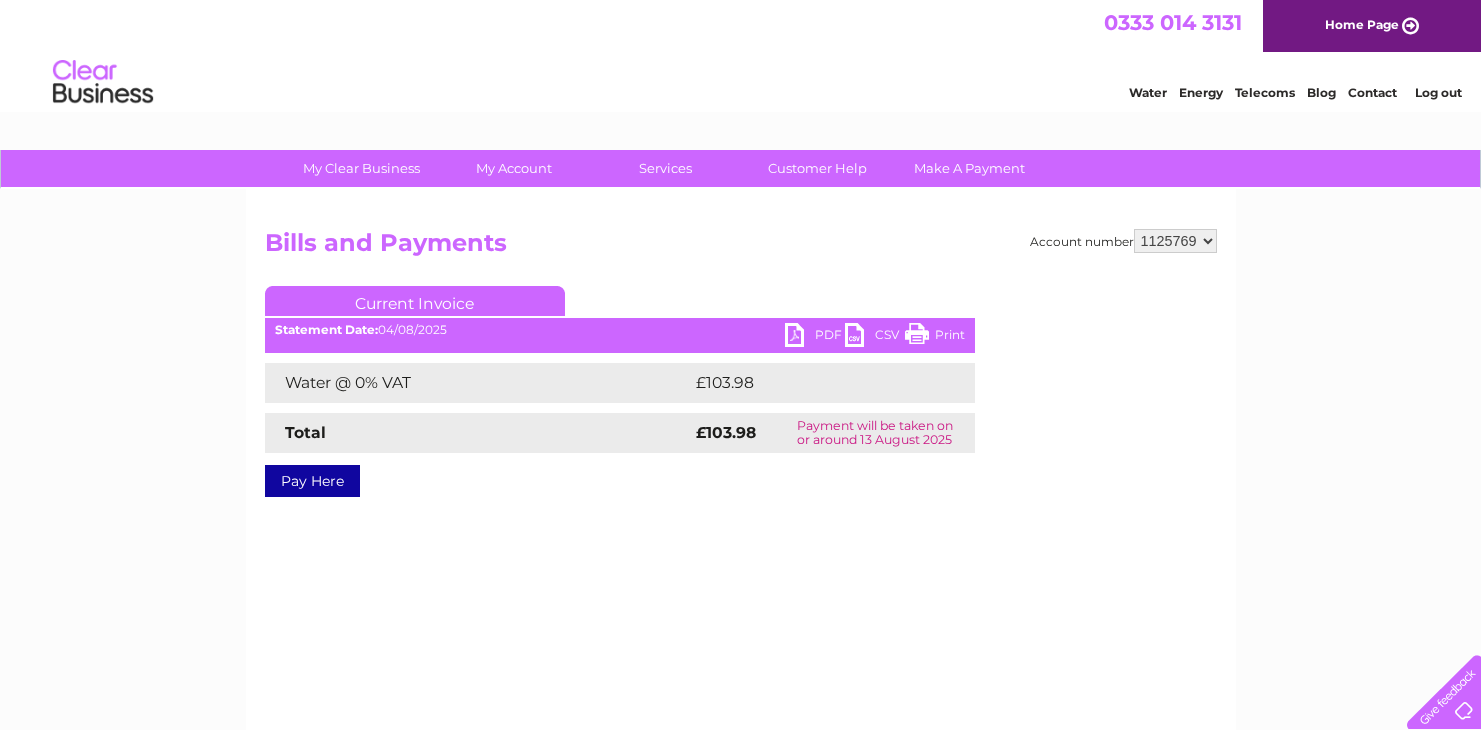 click on "PDF" at bounding box center [815, 337] 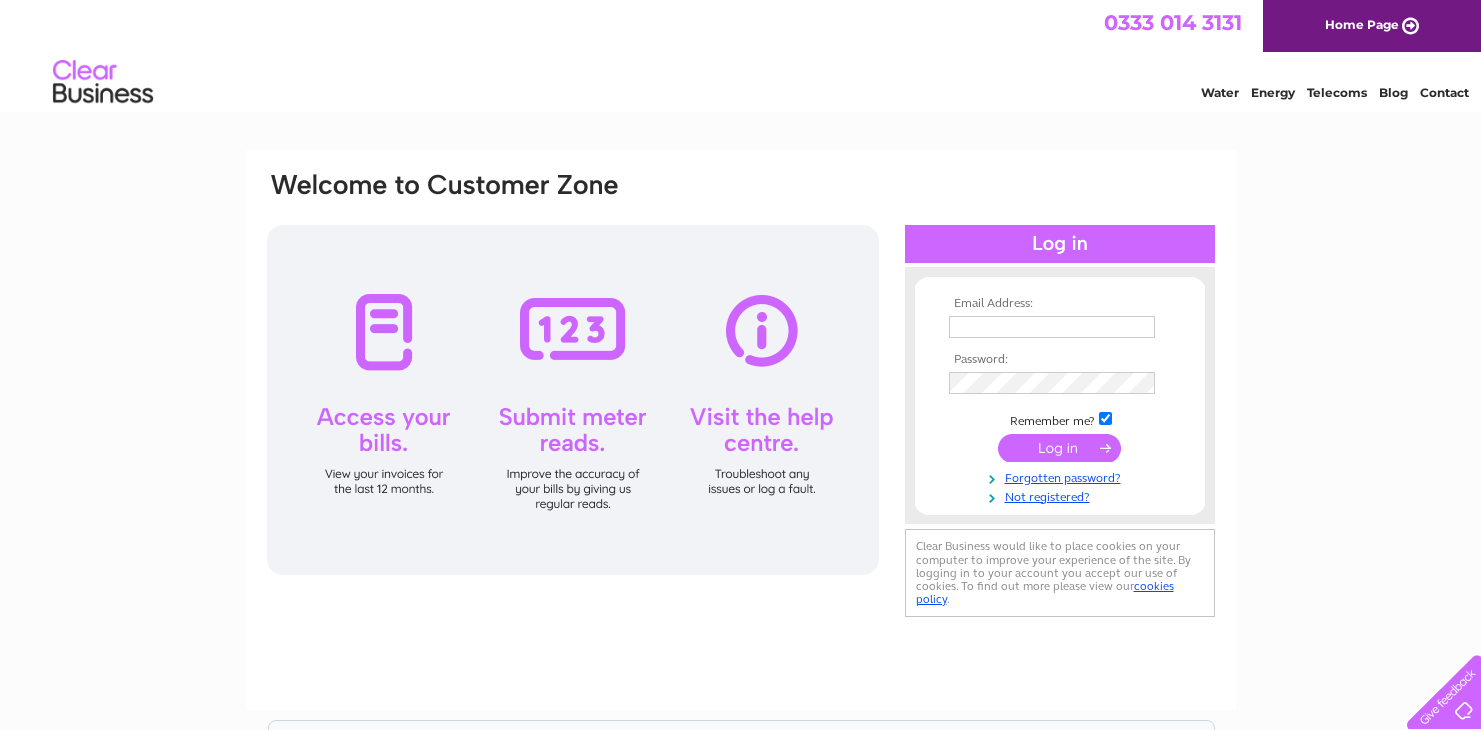 scroll, scrollTop: 0, scrollLeft: 0, axis: both 